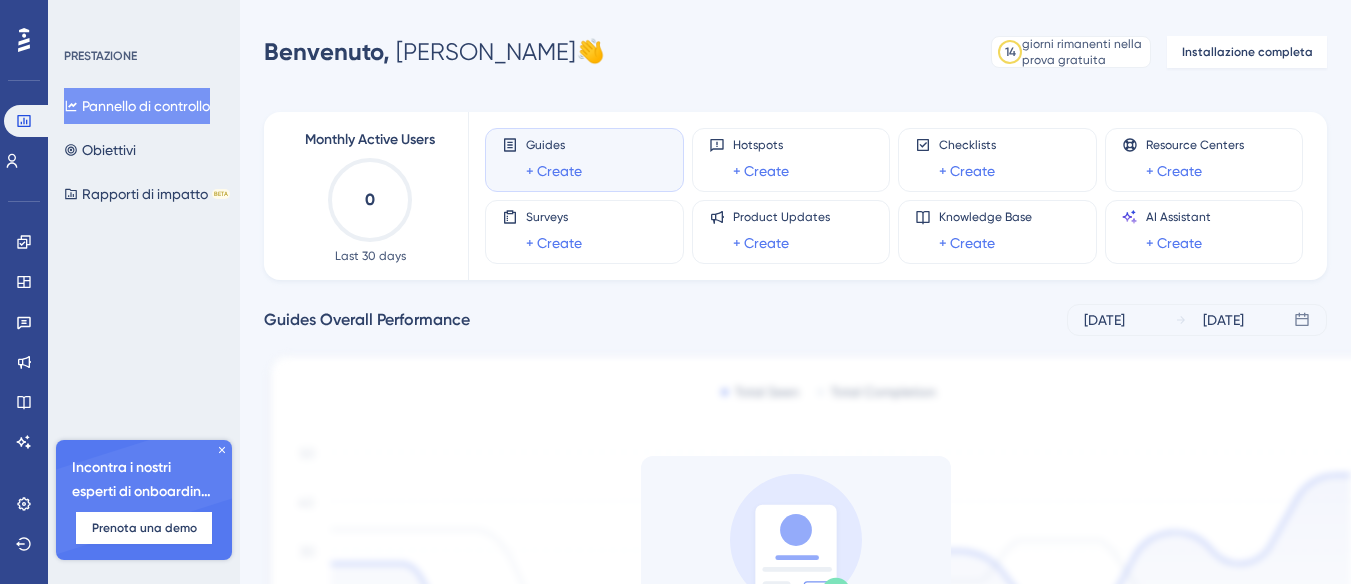 scroll, scrollTop: 0, scrollLeft: 0, axis: both 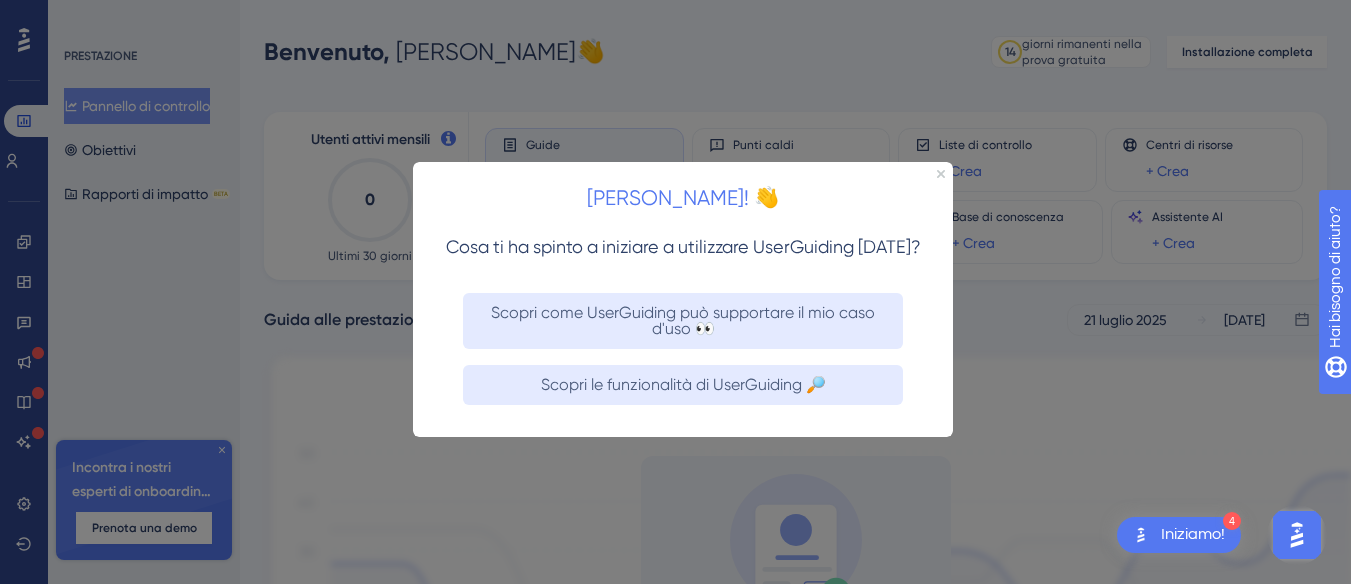 click on "[PERSON_NAME]! 👋" at bounding box center [683, 192] 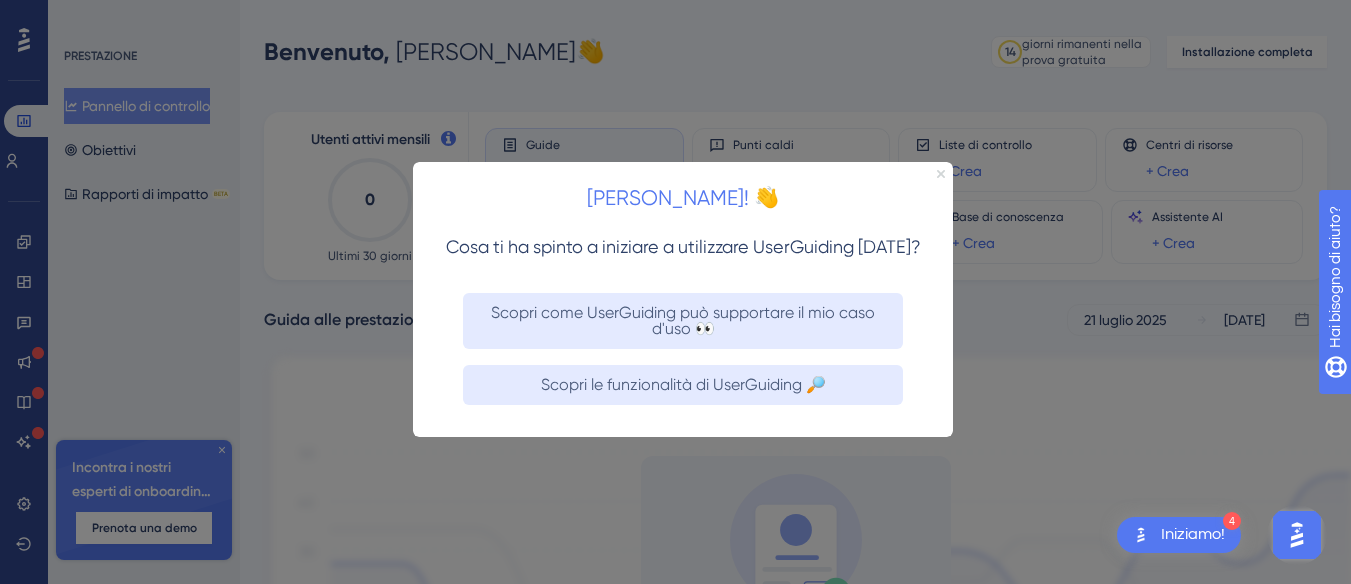 click 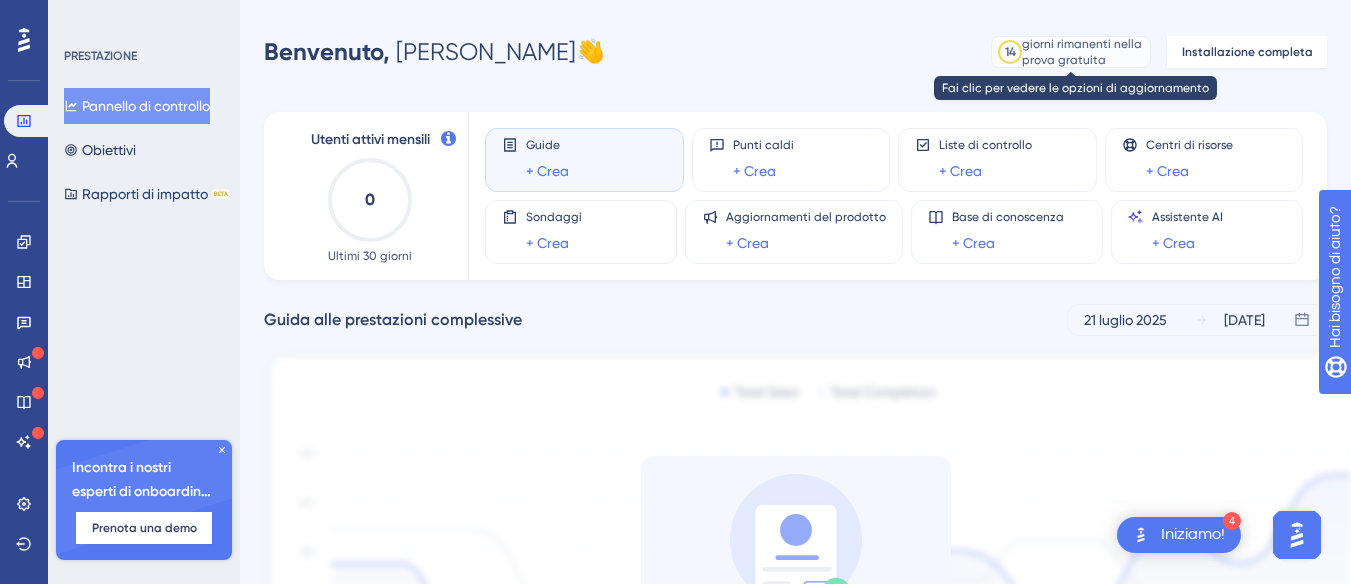 click on "giorni rimanenti nella prova gratuita" at bounding box center [1083, 52] 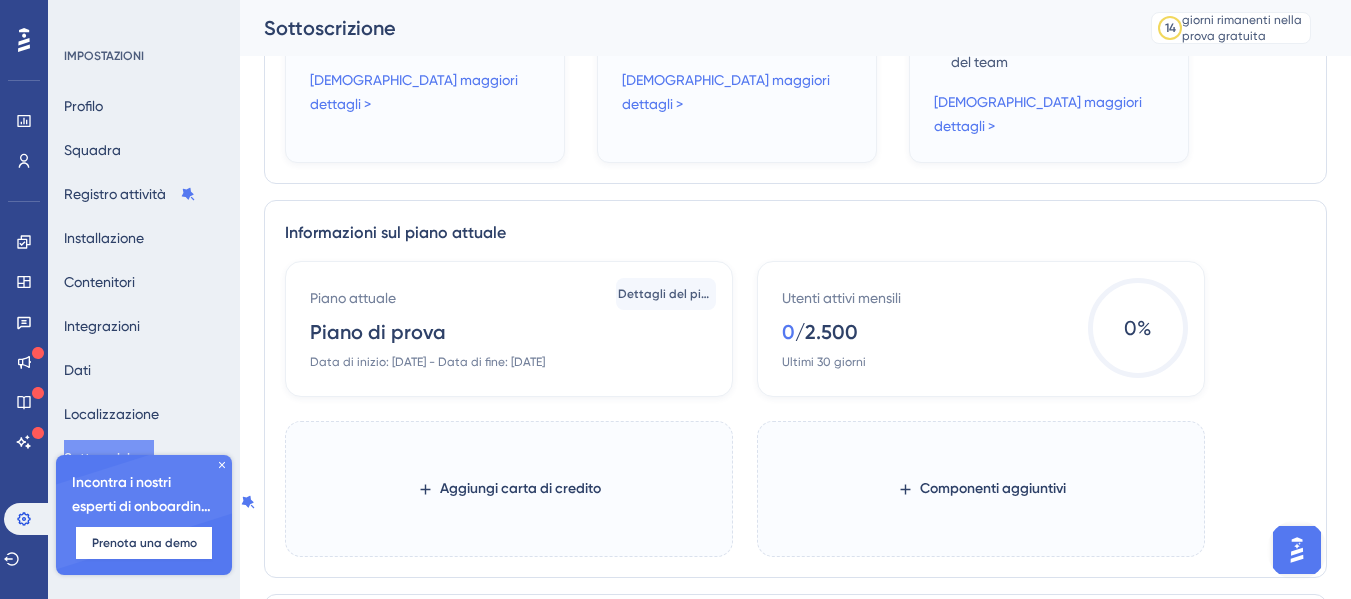scroll, scrollTop: 1034, scrollLeft: 0, axis: vertical 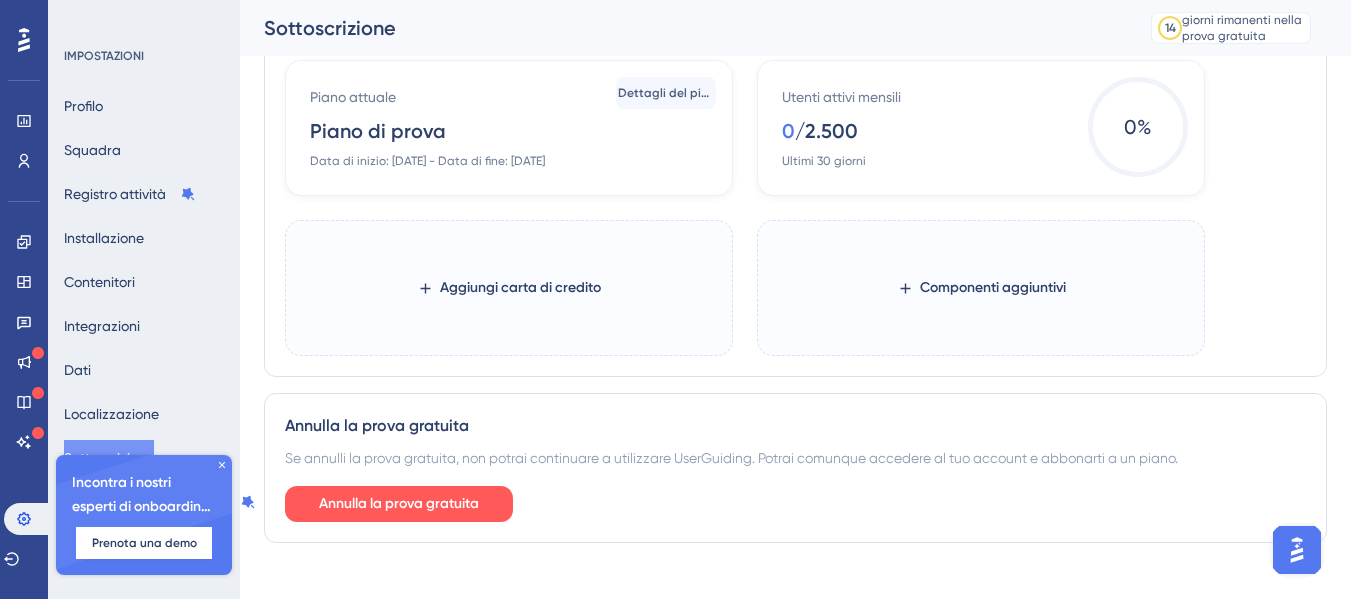 click on "IMPOSTAZIONI Profilo Squadra Registro attività Installazione Contenitori Integrazioni Dati Localizzazione Sottoscrizione Limitazione della velocità Accessibilità Incontra i nostri esperti di onboarding 🎧 Prenota una demo" at bounding box center (144, 299) 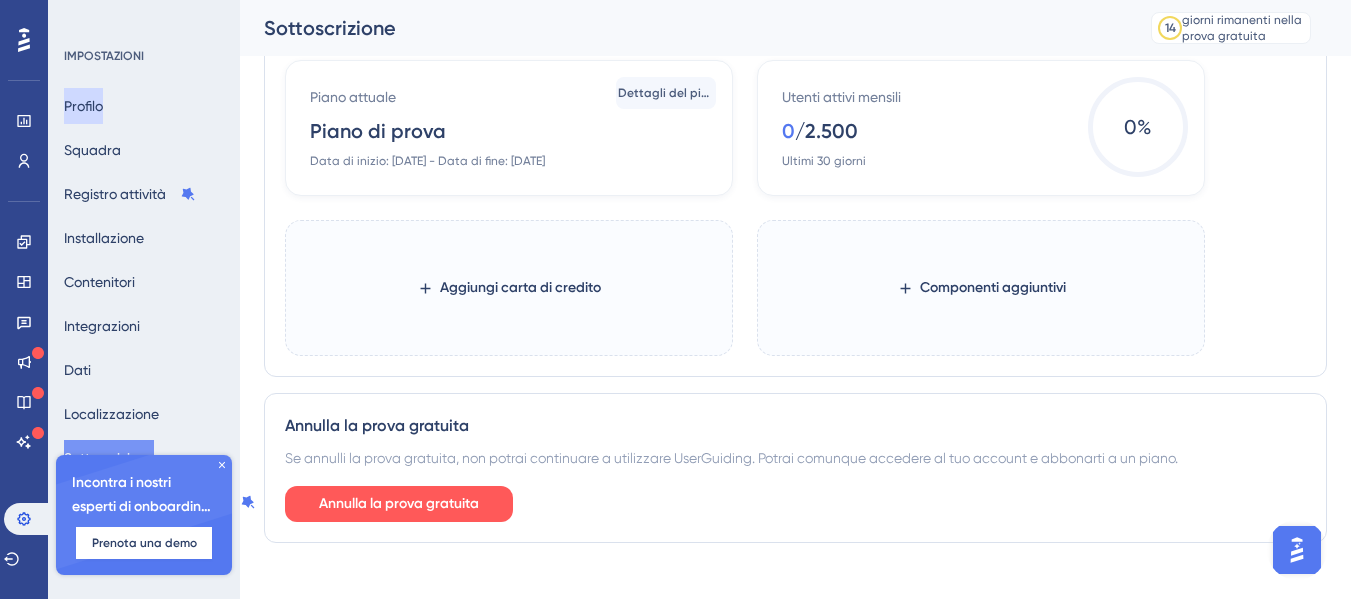 click on "Profilo" at bounding box center (83, 106) 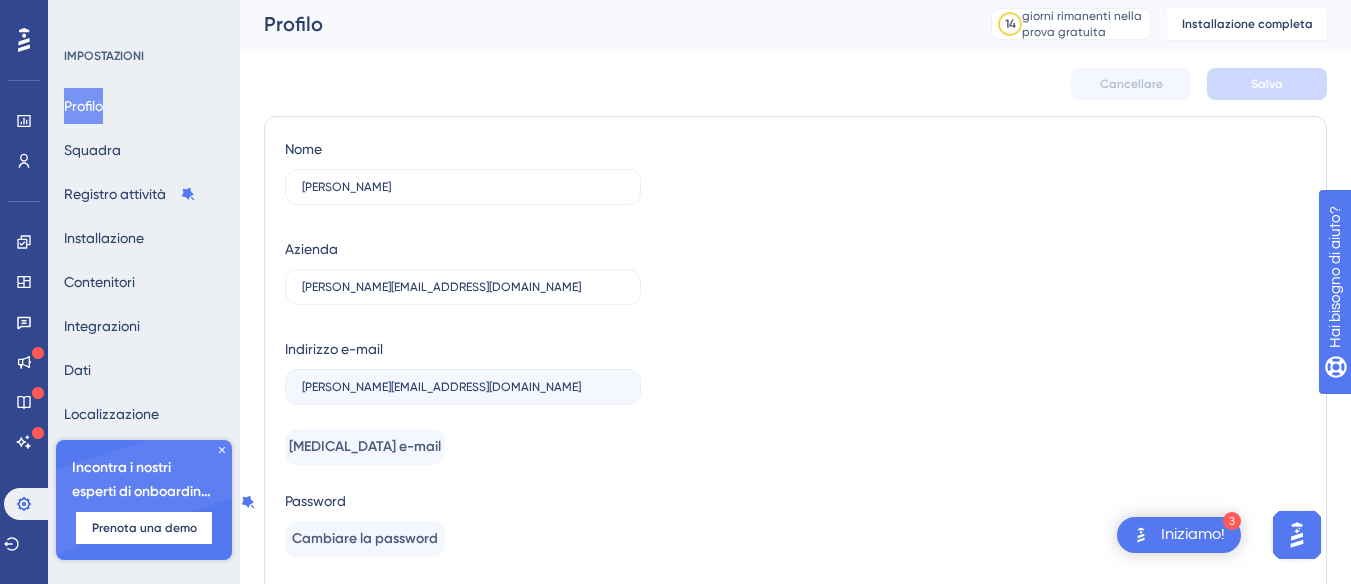 scroll, scrollTop: 166, scrollLeft: 0, axis: vertical 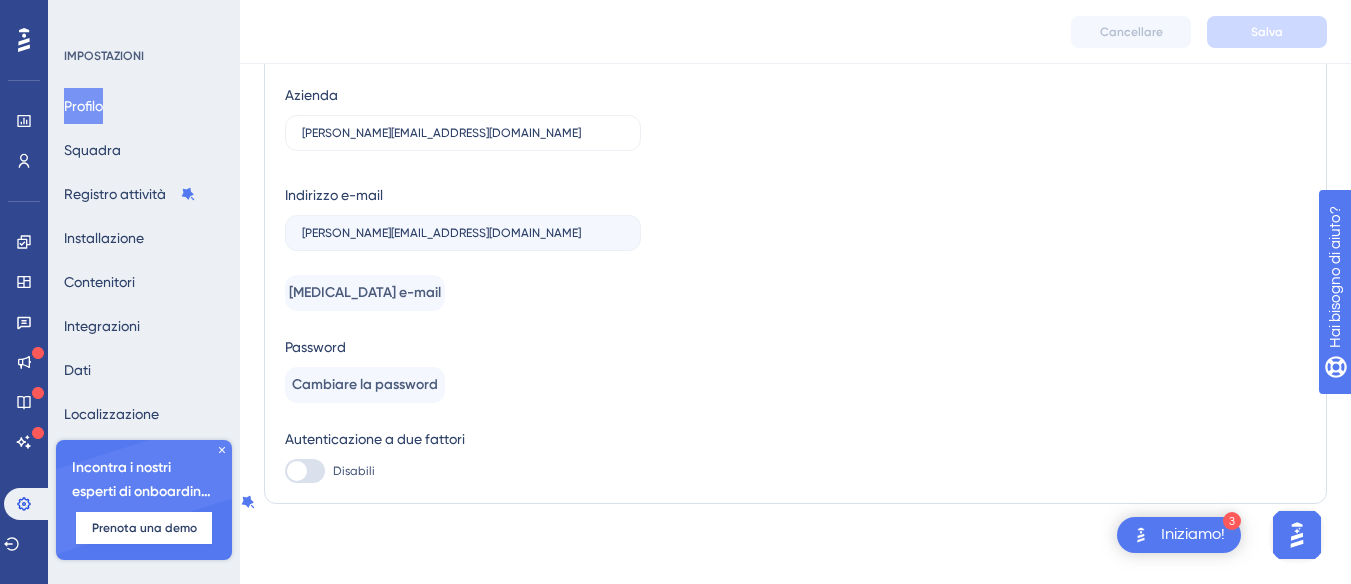 click 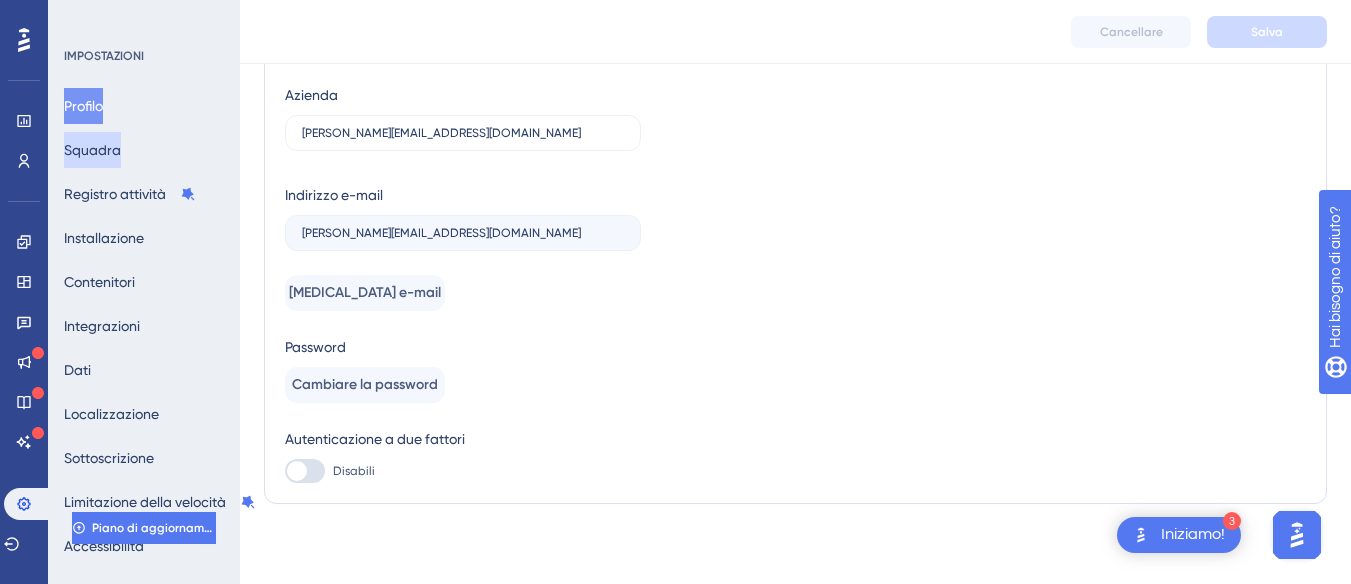 click on "Squadra" at bounding box center [92, 150] 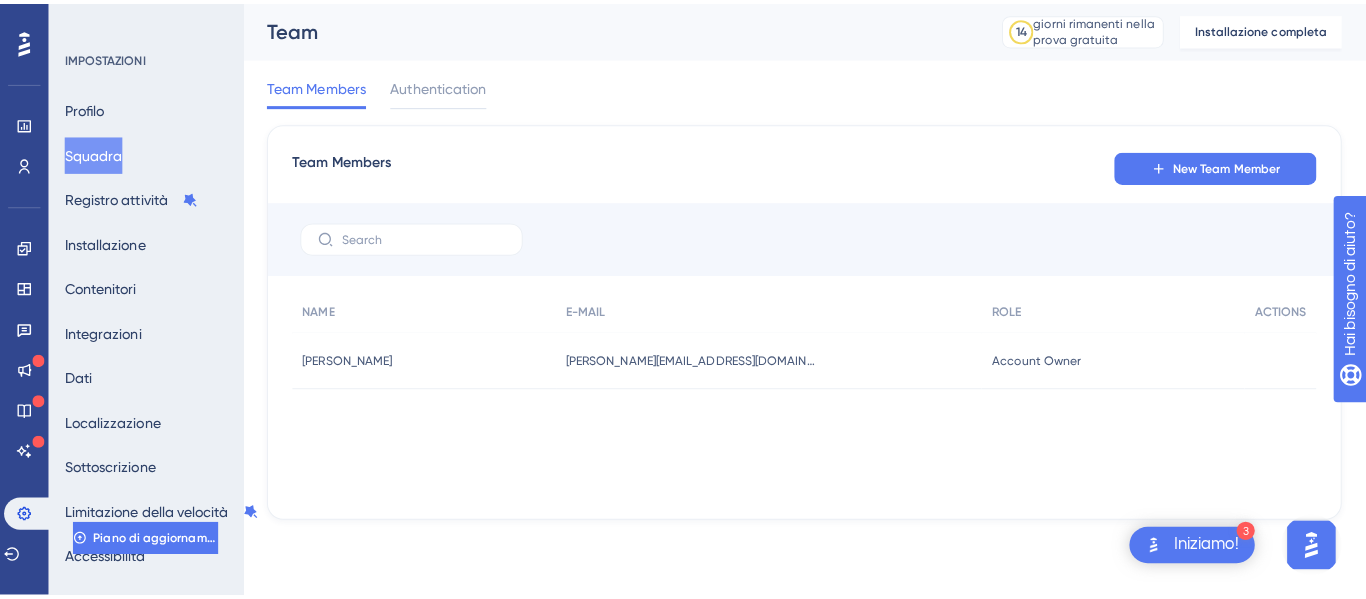 scroll, scrollTop: 0, scrollLeft: 0, axis: both 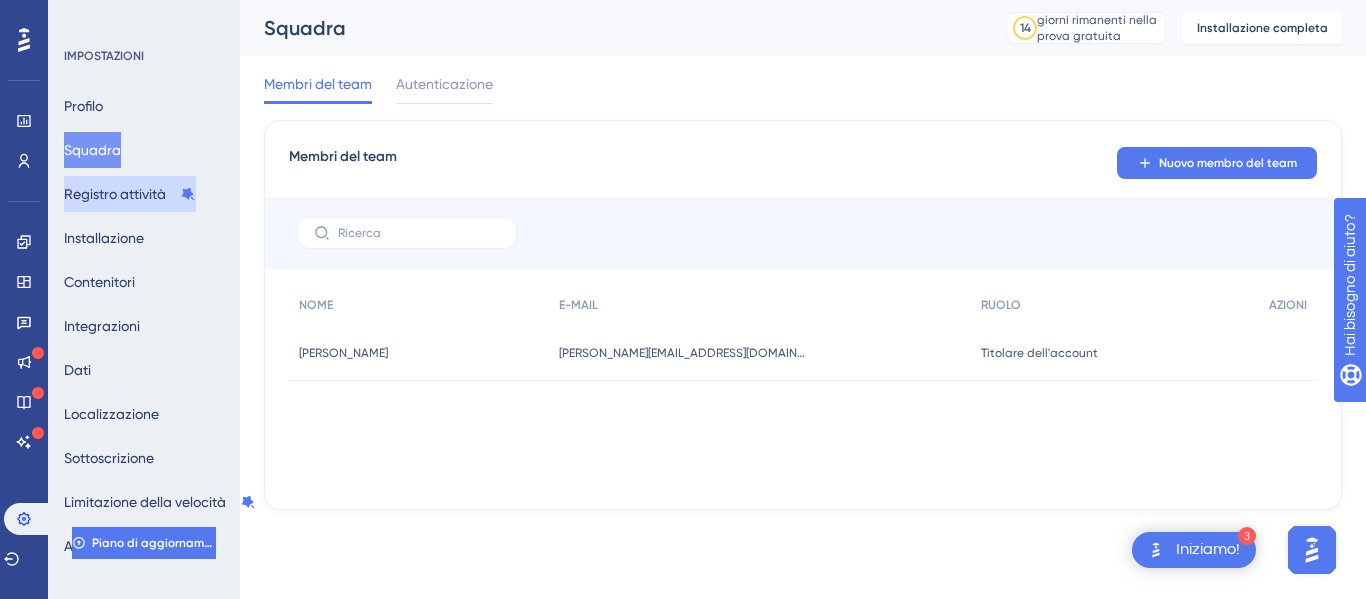 click on "Registro attività" at bounding box center (115, 194) 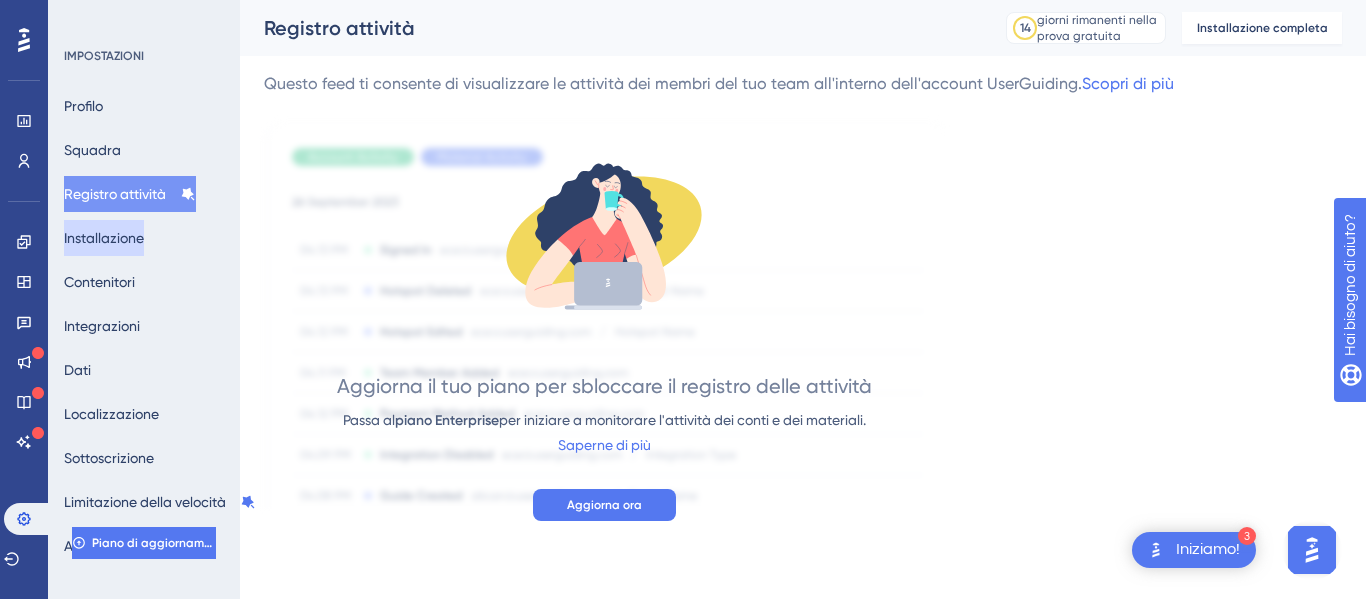 click on "Installazione" at bounding box center (104, 238) 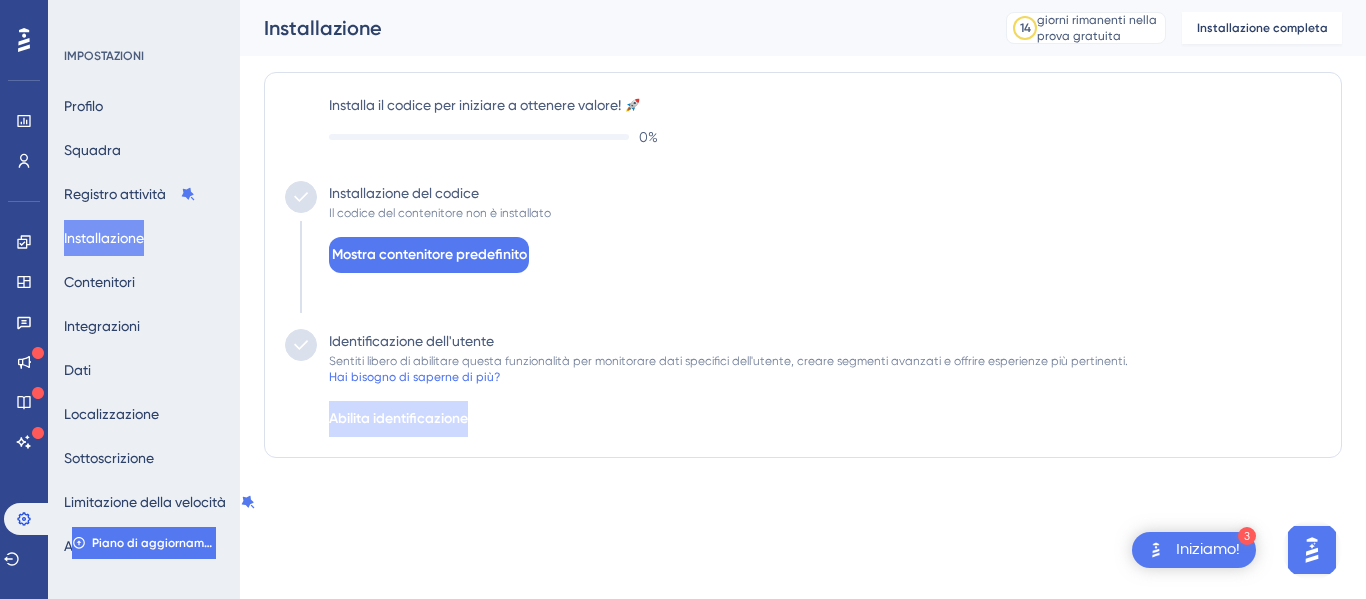 scroll, scrollTop: 0, scrollLeft: 0, axis: both 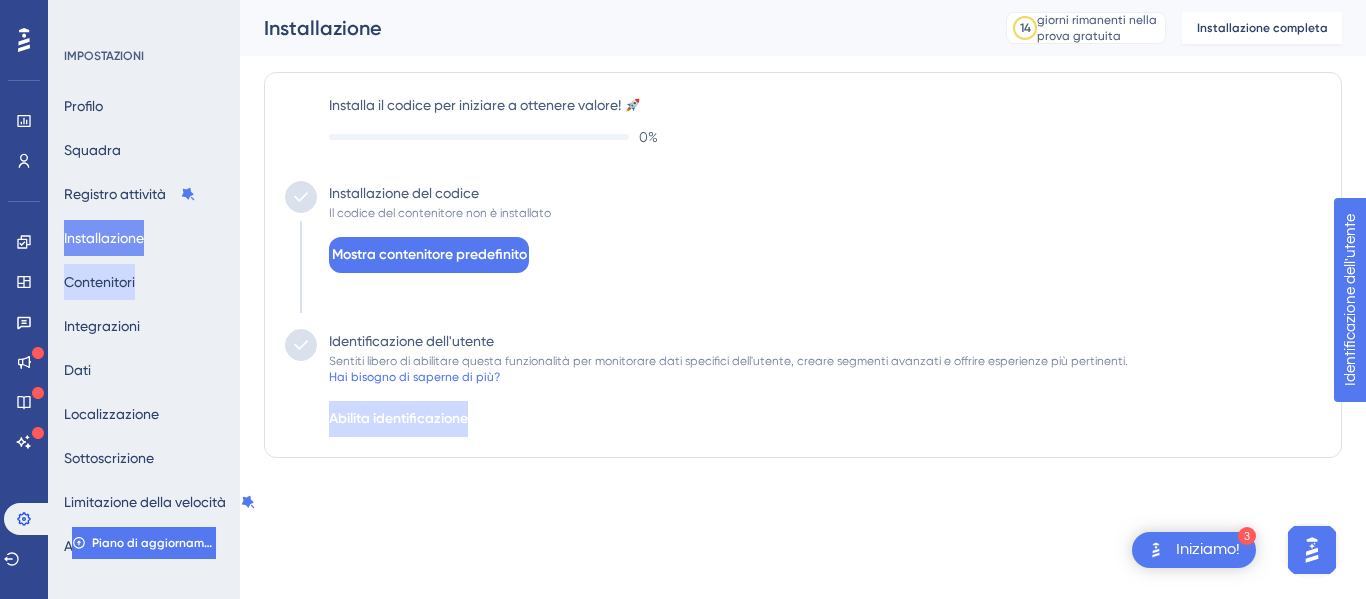 click on "Contenitori" at bounding box center (99, 282) 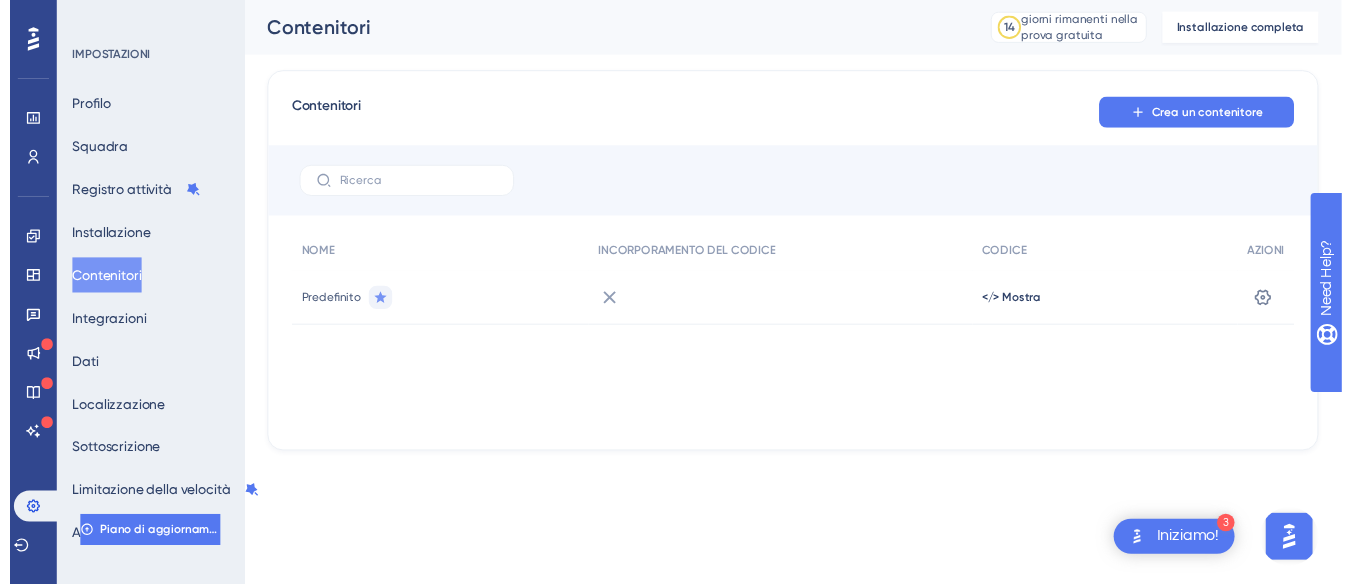 scroll, scrollTop: 0, scrollLeft: 0, axis: both 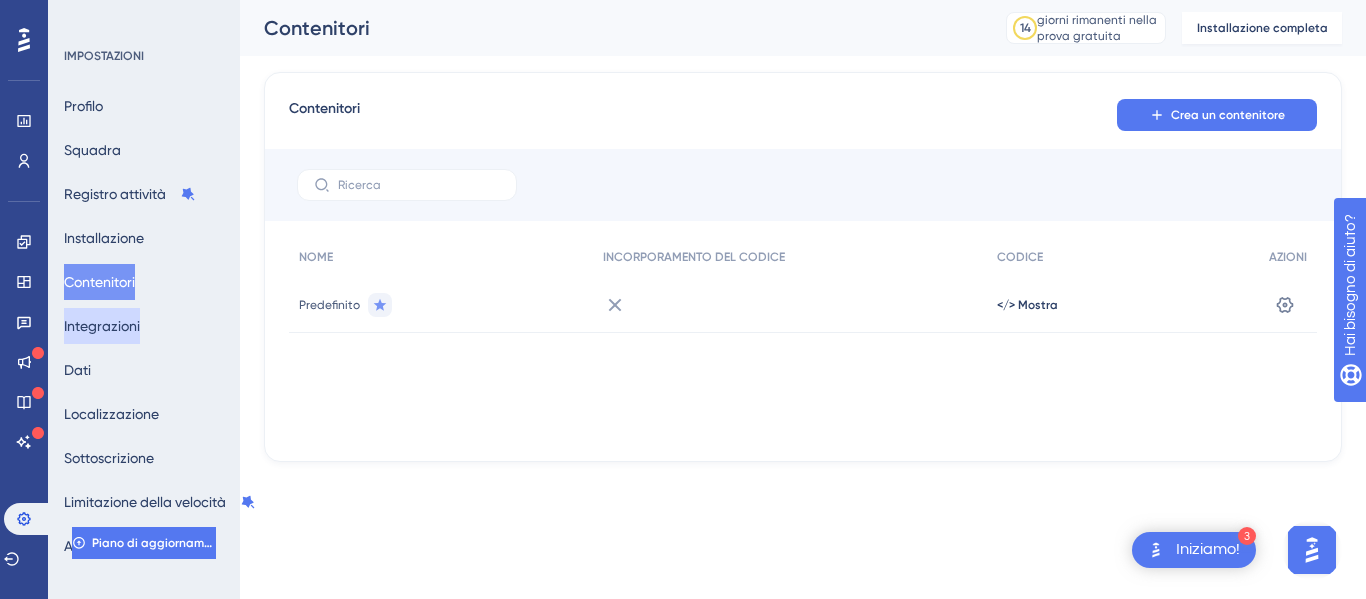 click on "Integrazioni" at bounding box center (102, 326) 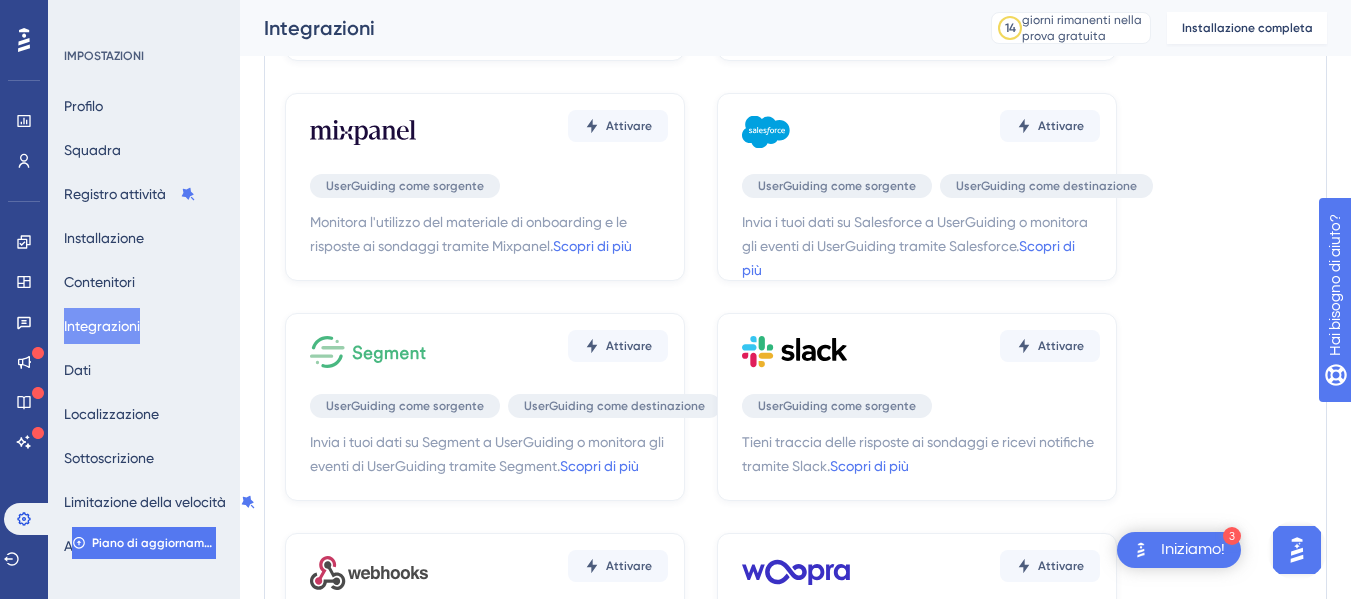 scroll, scrollTop: 767, scrollLeft: 0, axis: vertical 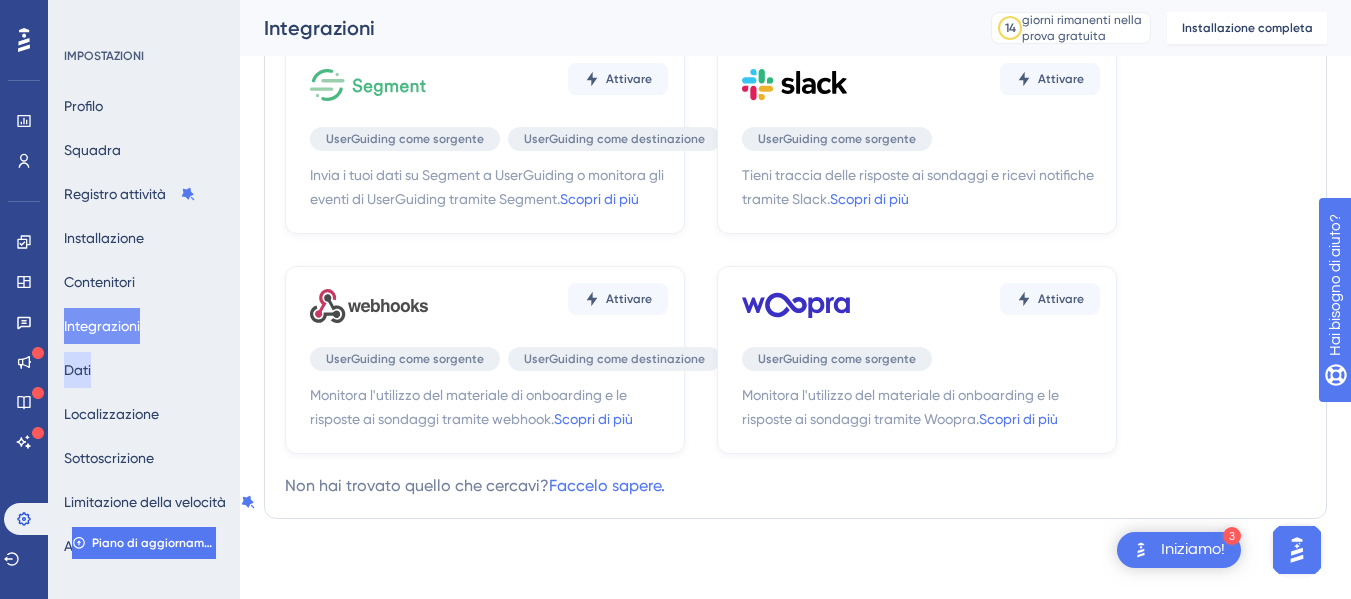 click on "Dati" at bounding box center [77, 370] 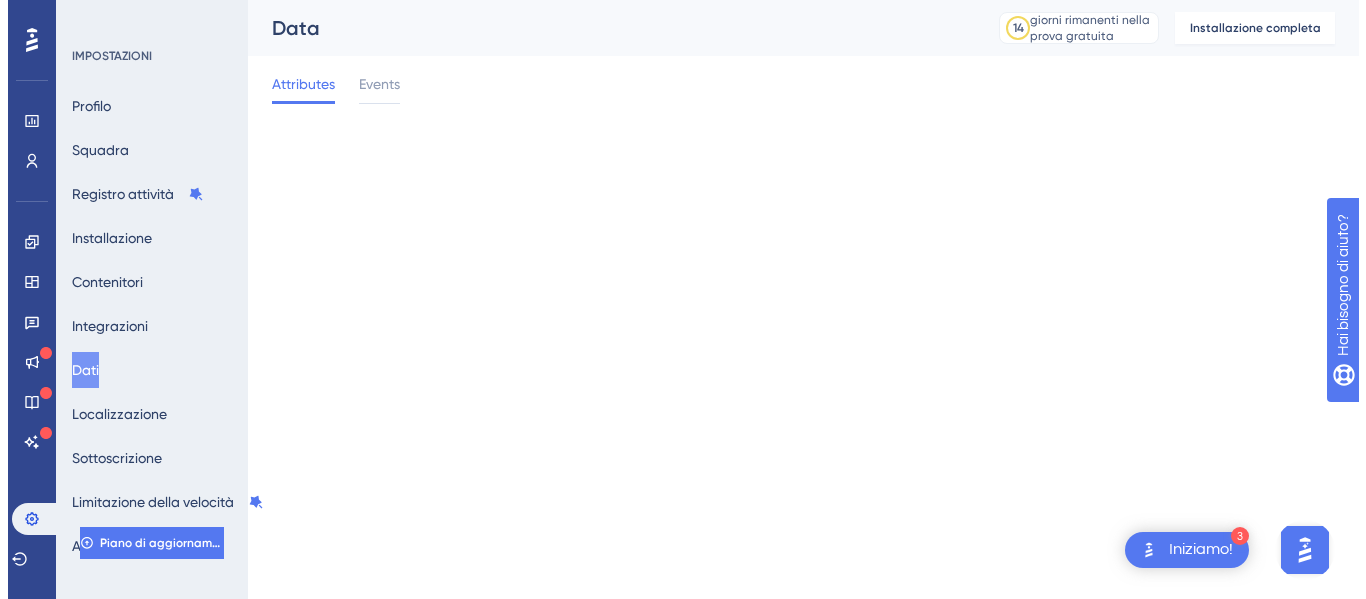 scroll, scrollTop: 0, scrollLeft: 0, axis: both 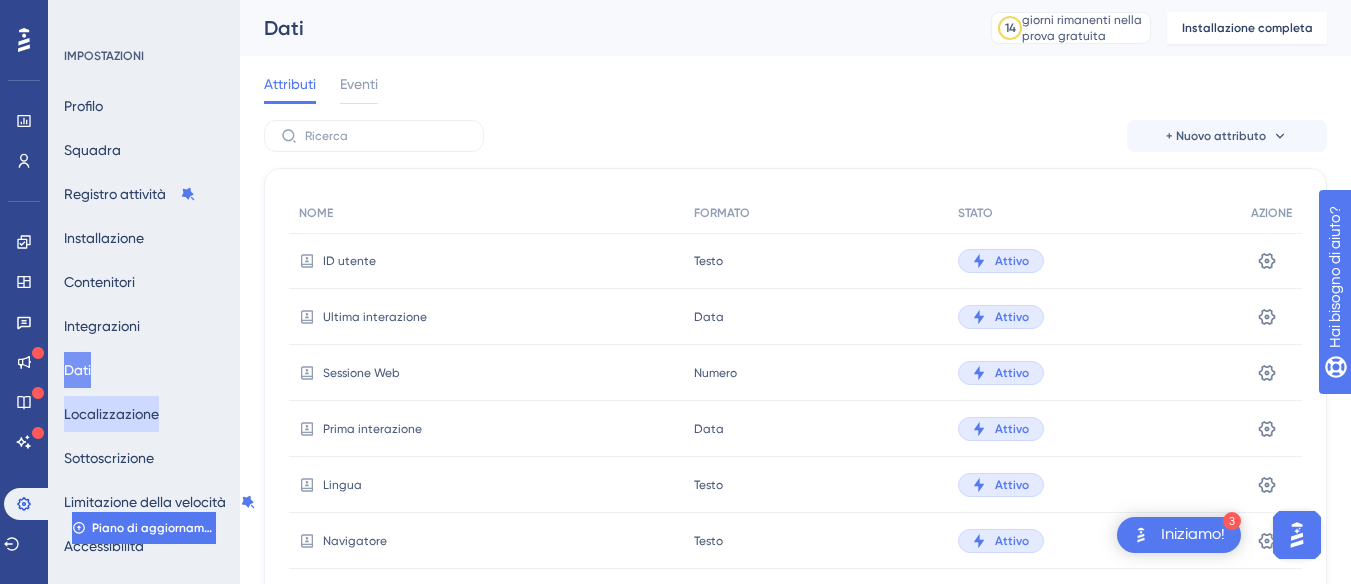 click on "Localizzazione" at bounding box center [111, 414] 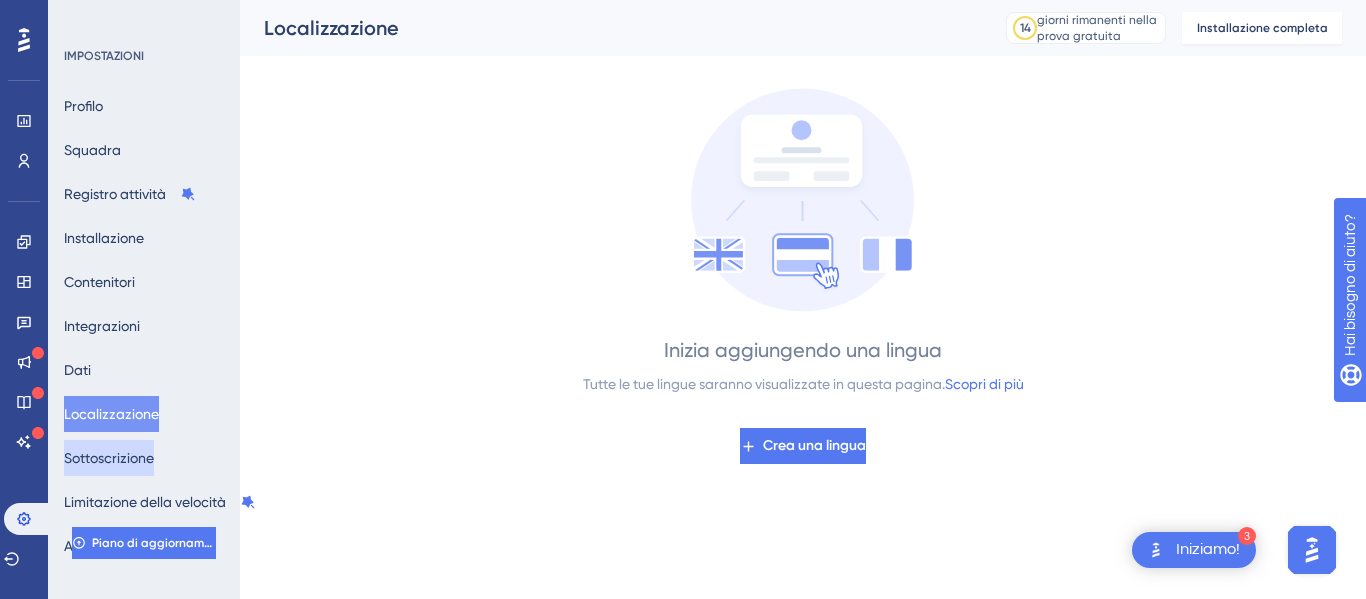 click on "Sottoscrizione" at bounding box center [109, 458] 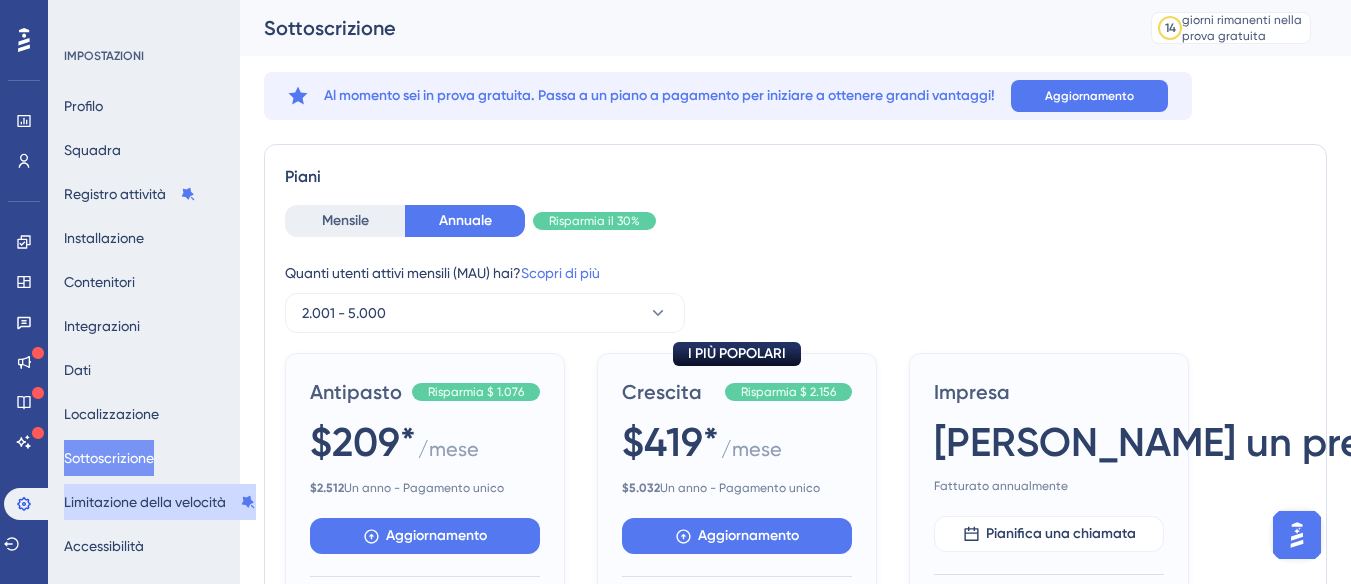 click on "Limitazione della velocità" at bounding box center (145, 502) 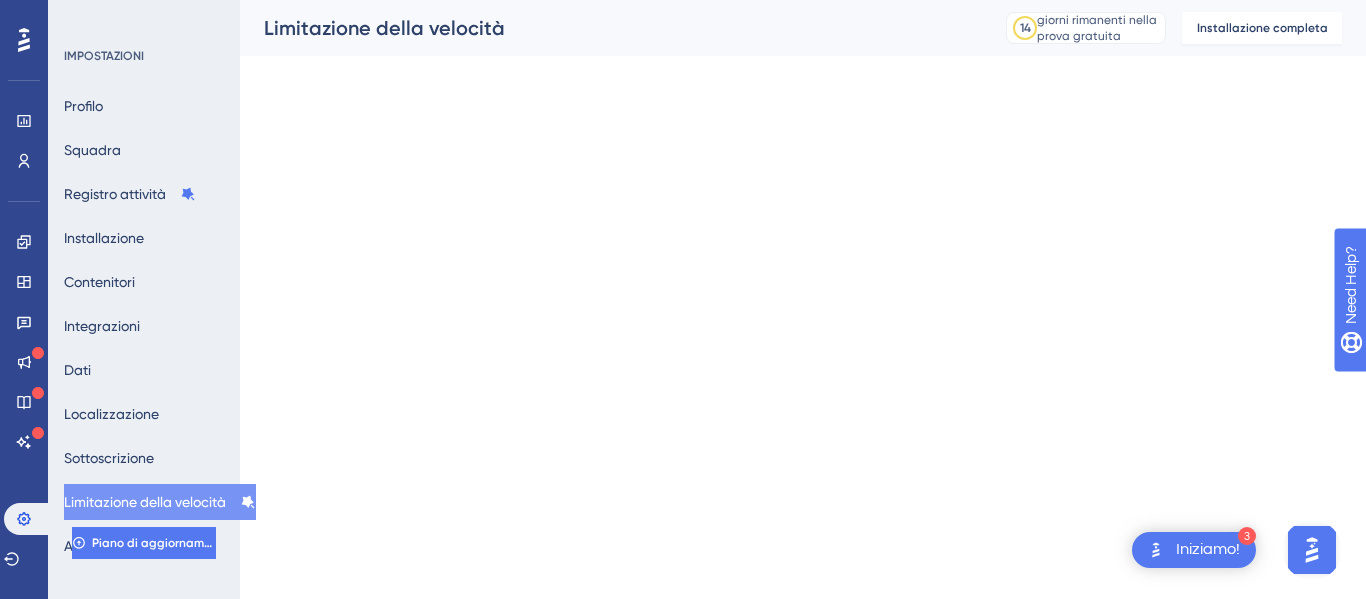 scroll, scrollTop: 0, scrollLeft: 0, axis: both 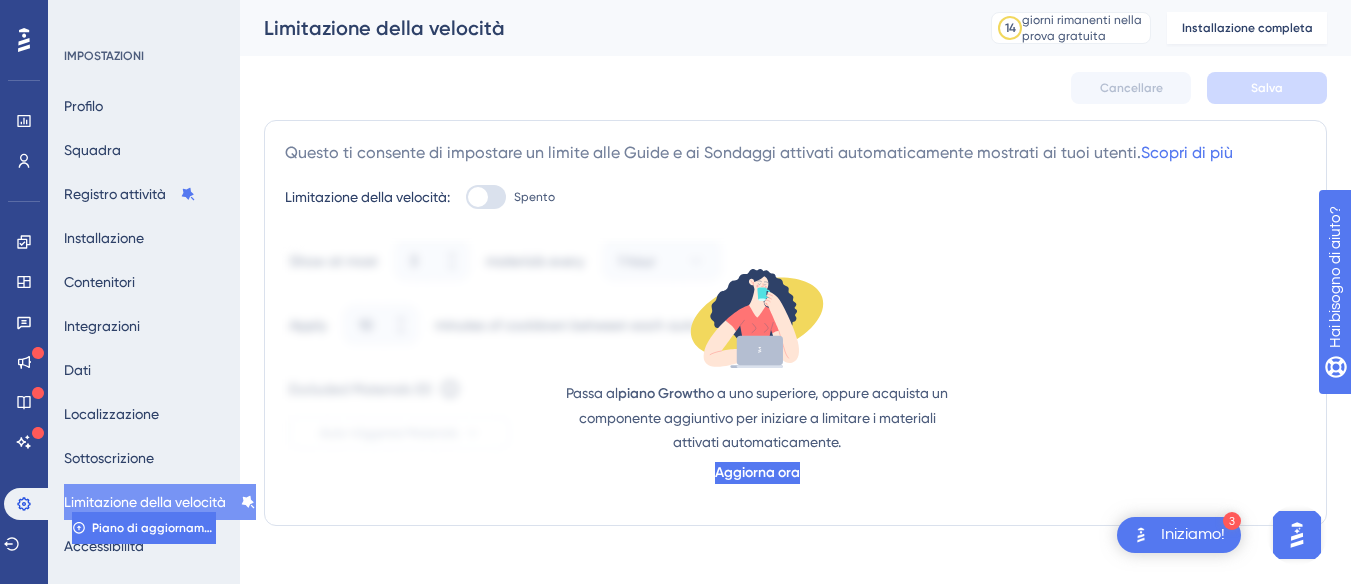 click on "IMPOSTAZIONI Profilo Squadra Registro attività Installazione Contenitori Integrazioni Dati Localizzazione Sottoscrizione Limitazione della velocità Accessibilità Piano di aggiornamento" at bounding box center [144, 292] 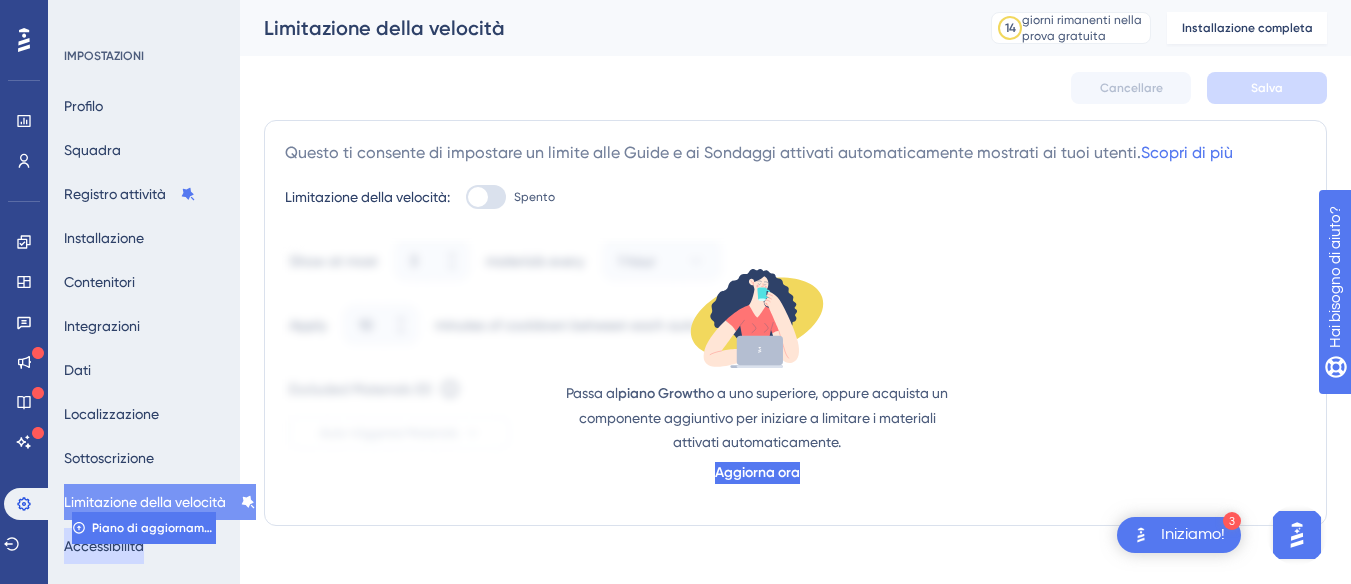 click on "Accessibilità" at bounding box center (104, 546) 